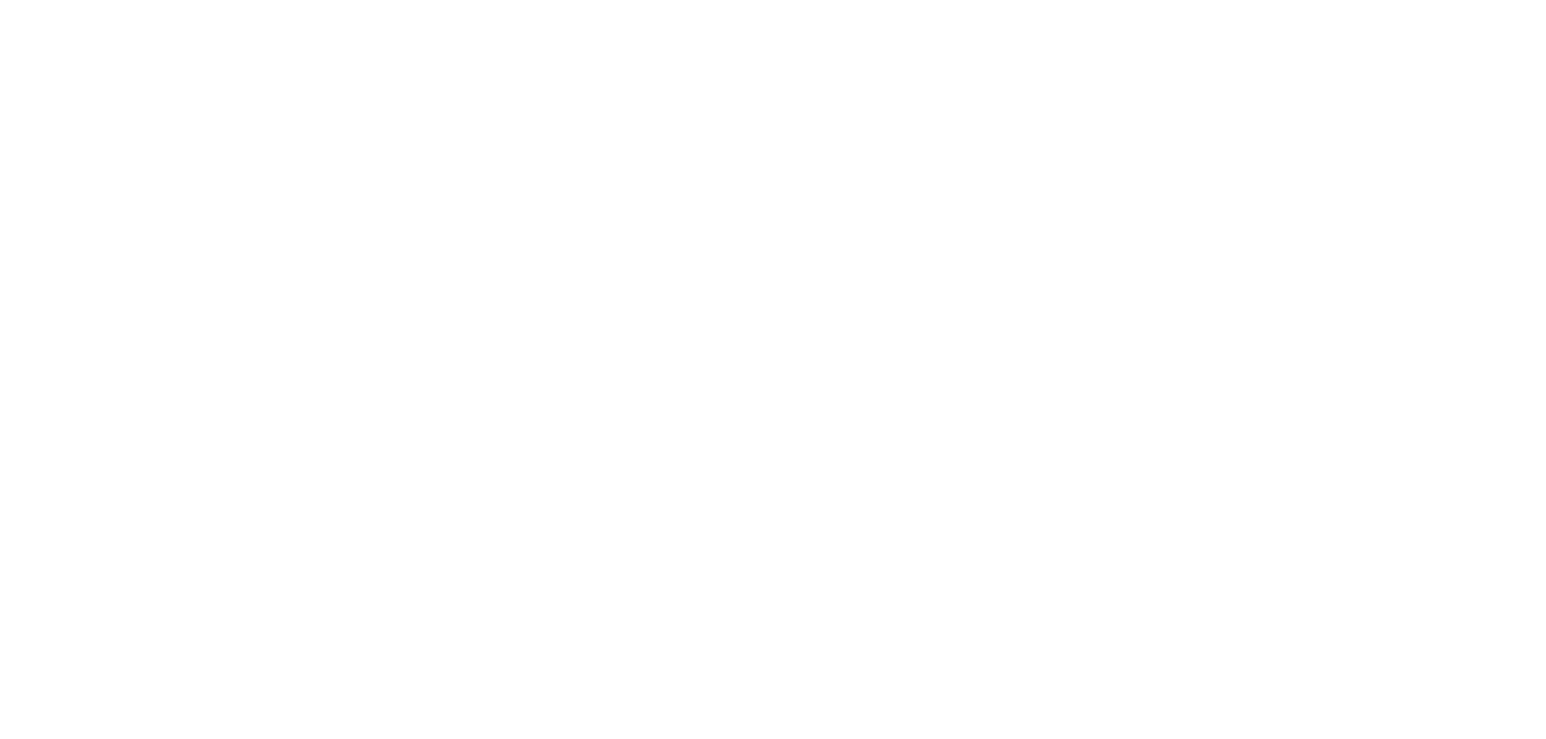 scroll, scrollTop: 0, scrollLeft: 0, axis: both 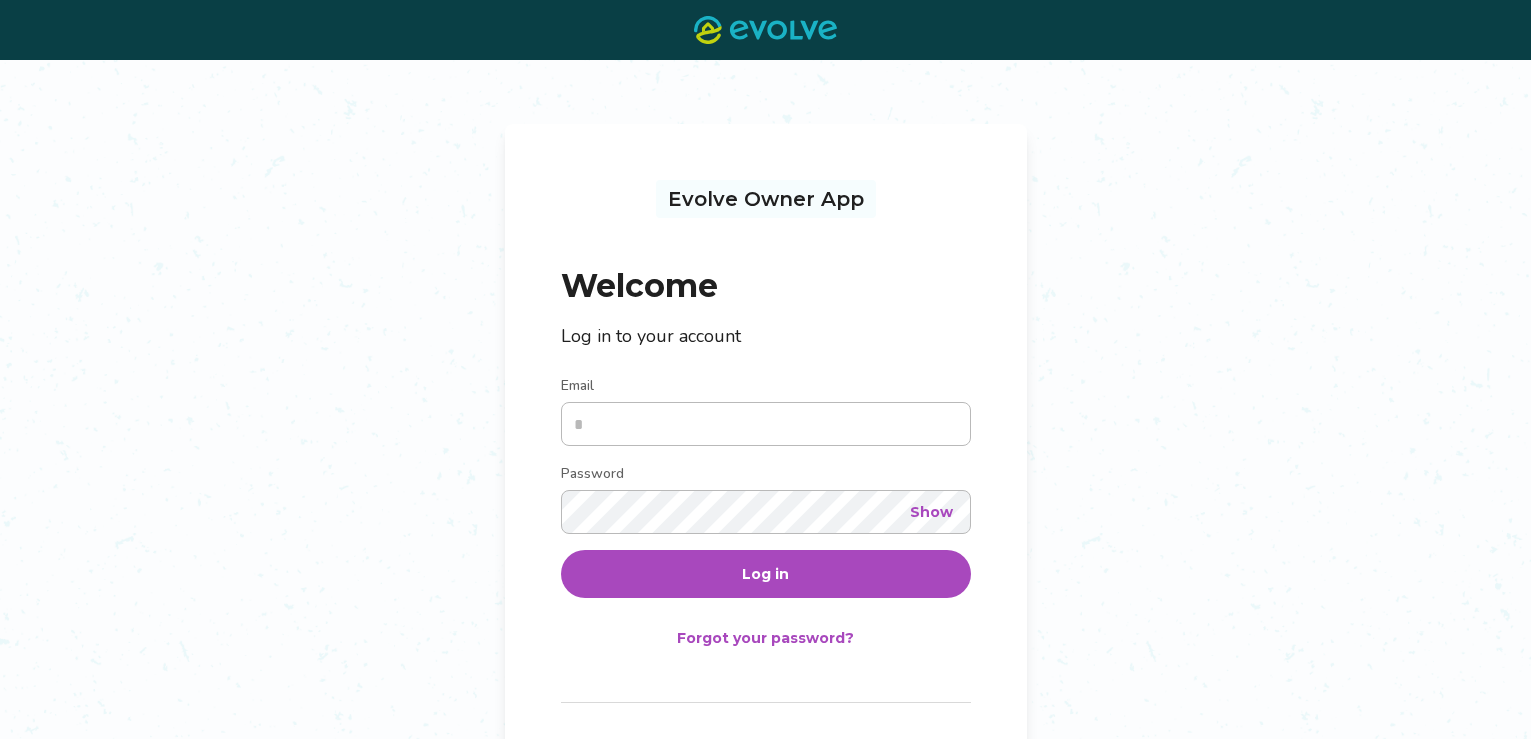 type on "**********" 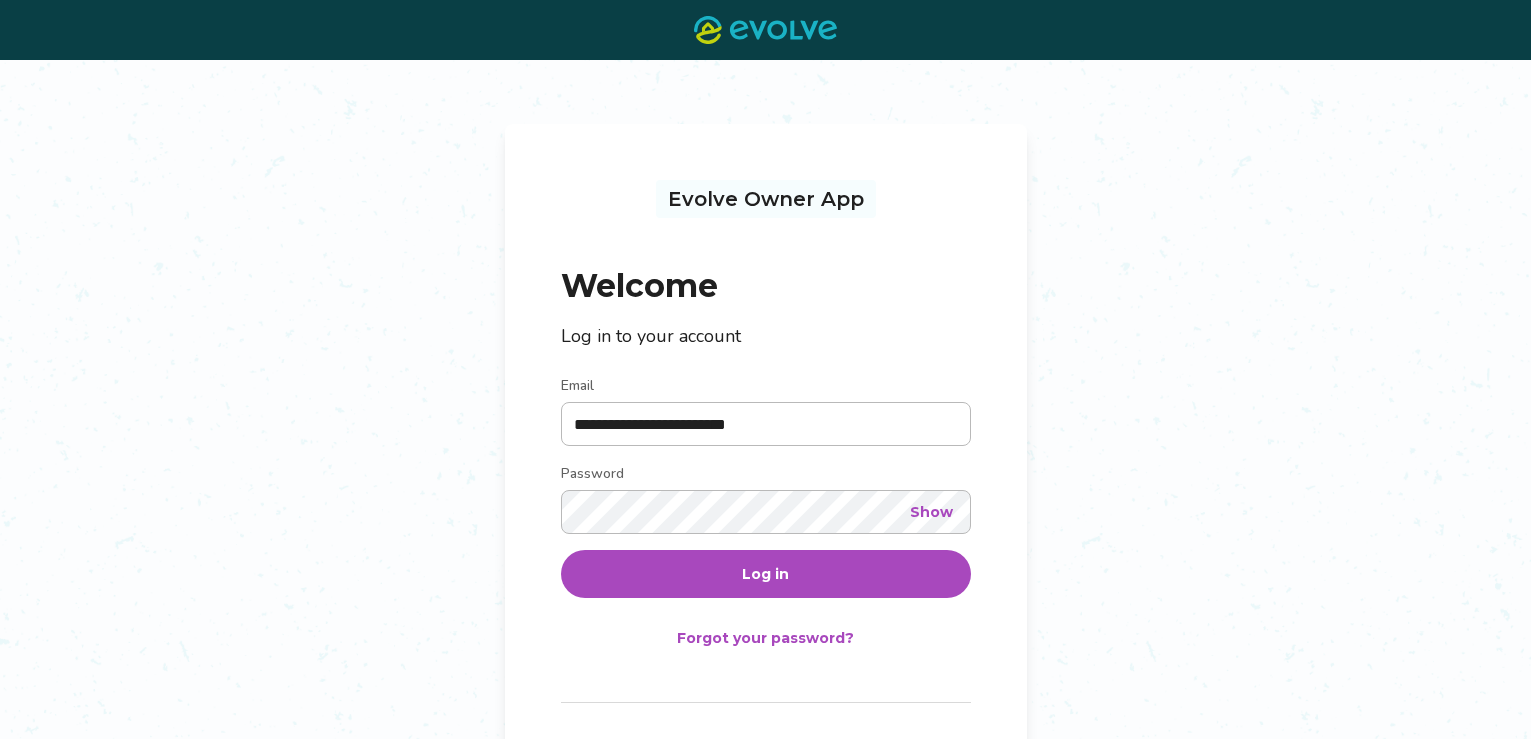 click on "Log in" at bounding box center [765, 574] 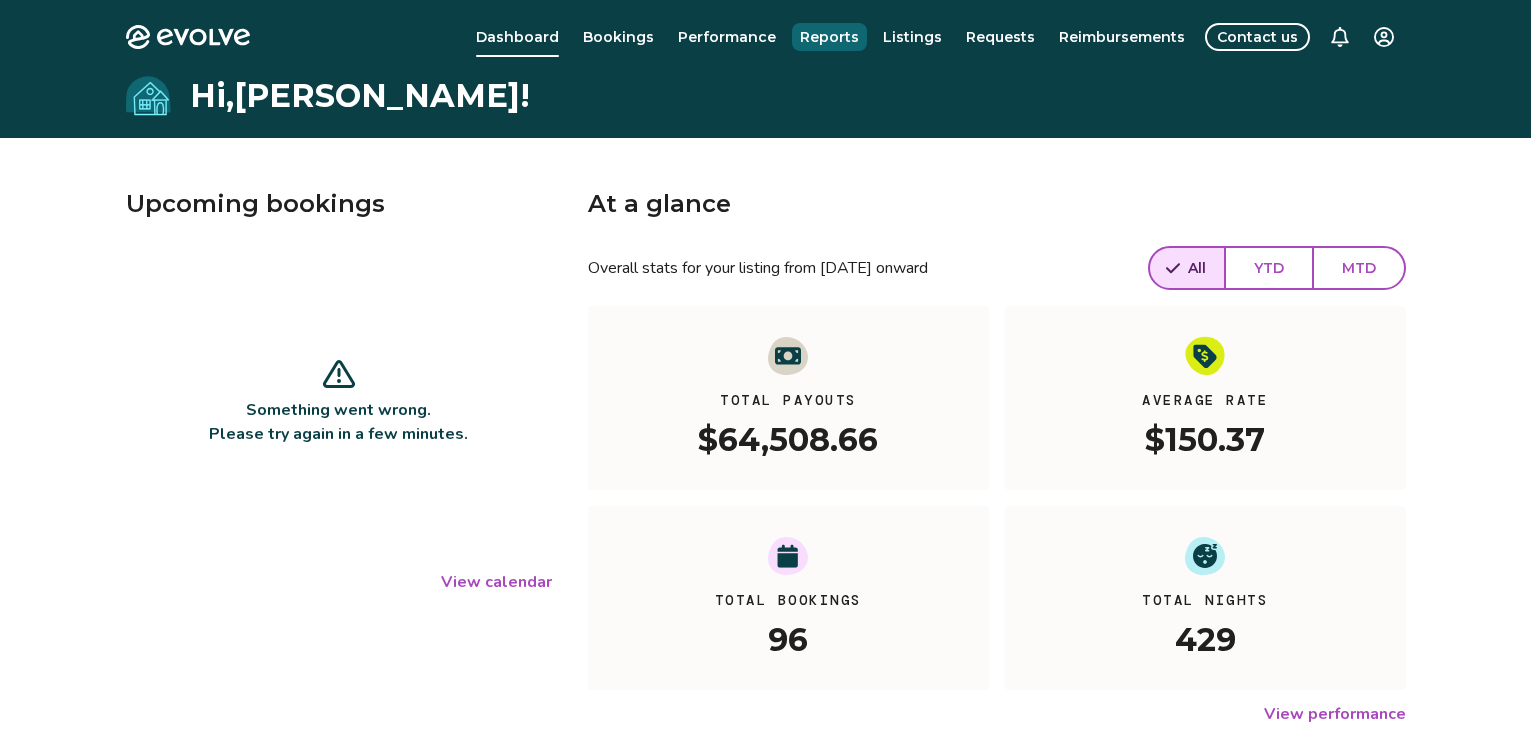 click on "Reports" at bounding box center (829, 37) 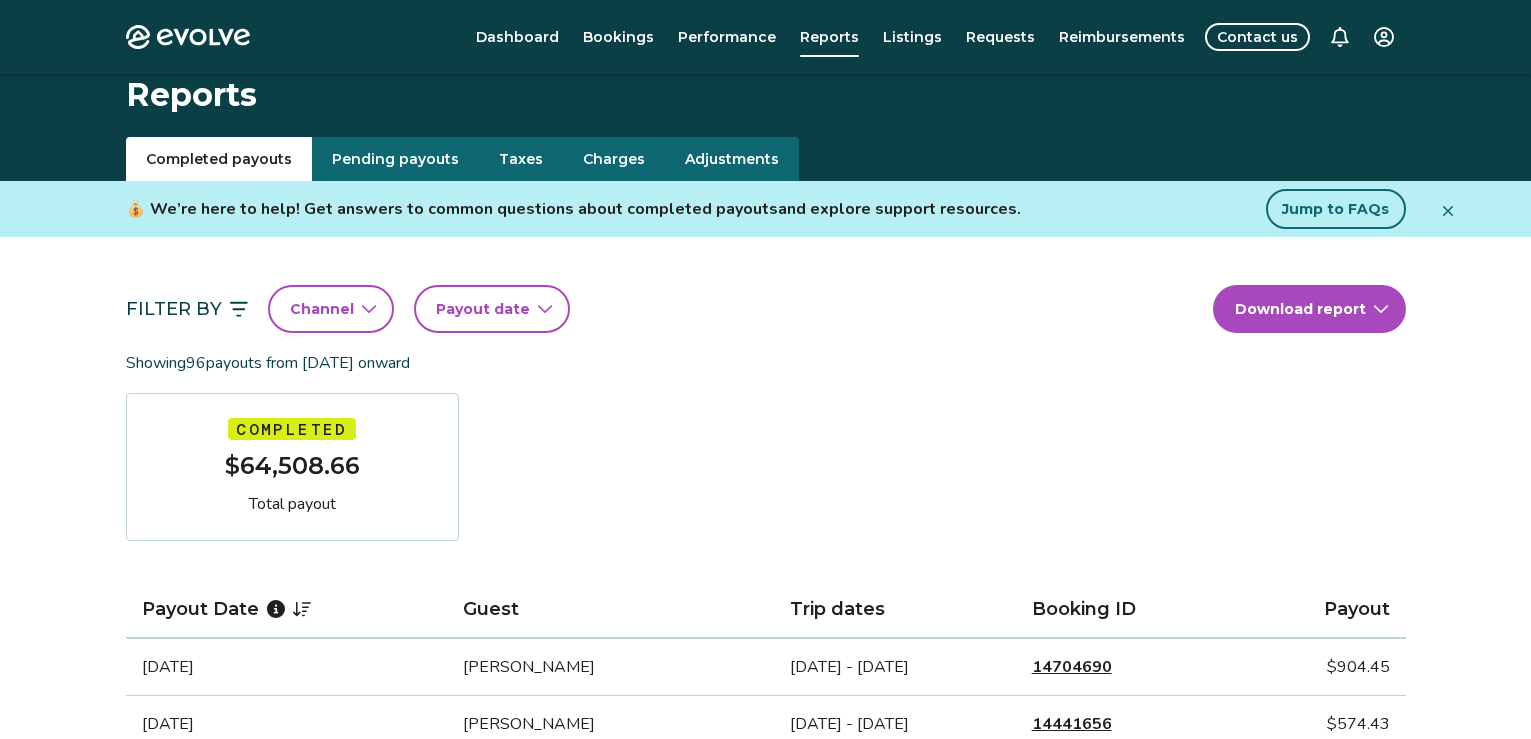 scroll, scrollTop: 0, scrollLeft: 0, axis: both 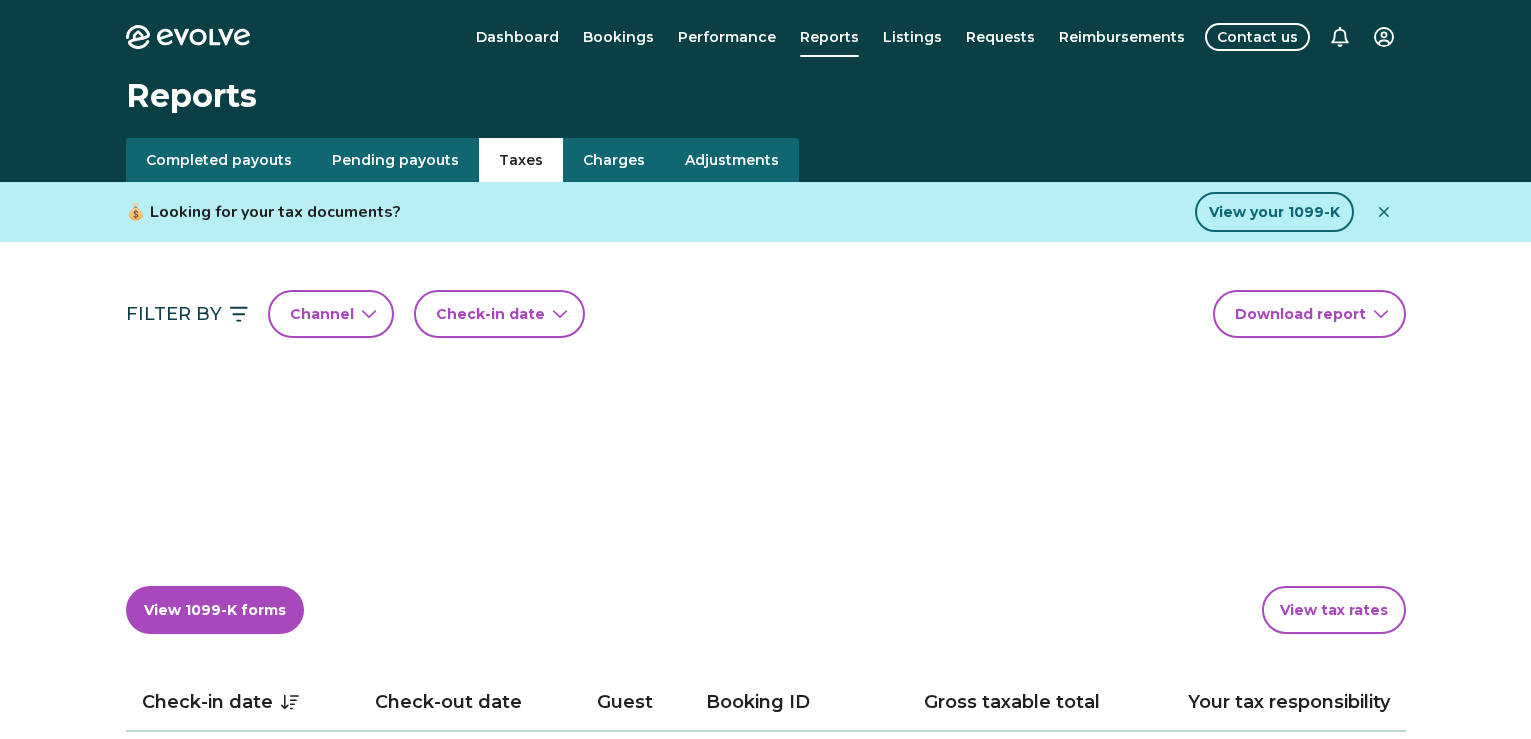 click on "Taxes" at bounding box center (521, 160) 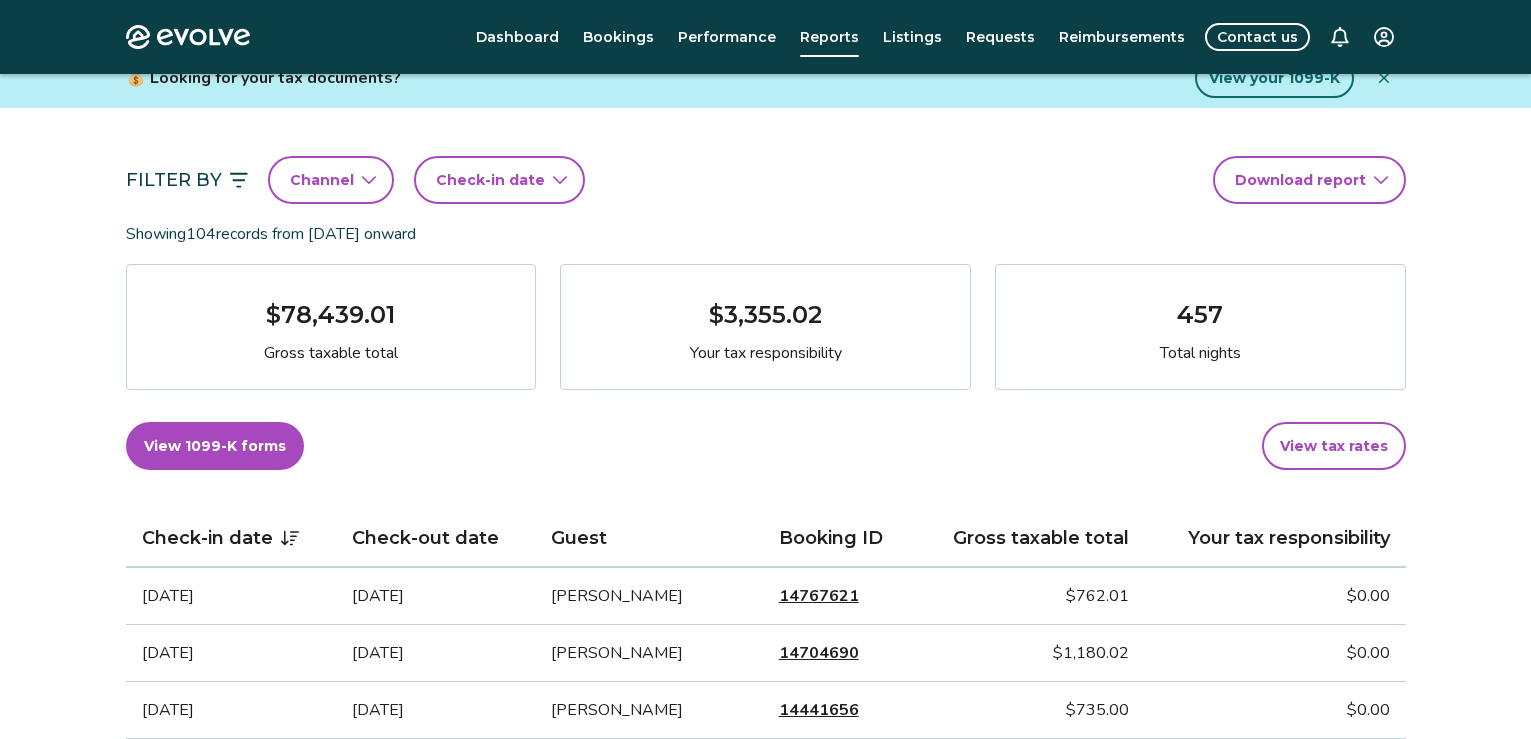 scroll, scrollTop: 100, scrollLeft: 0, axis: vertical 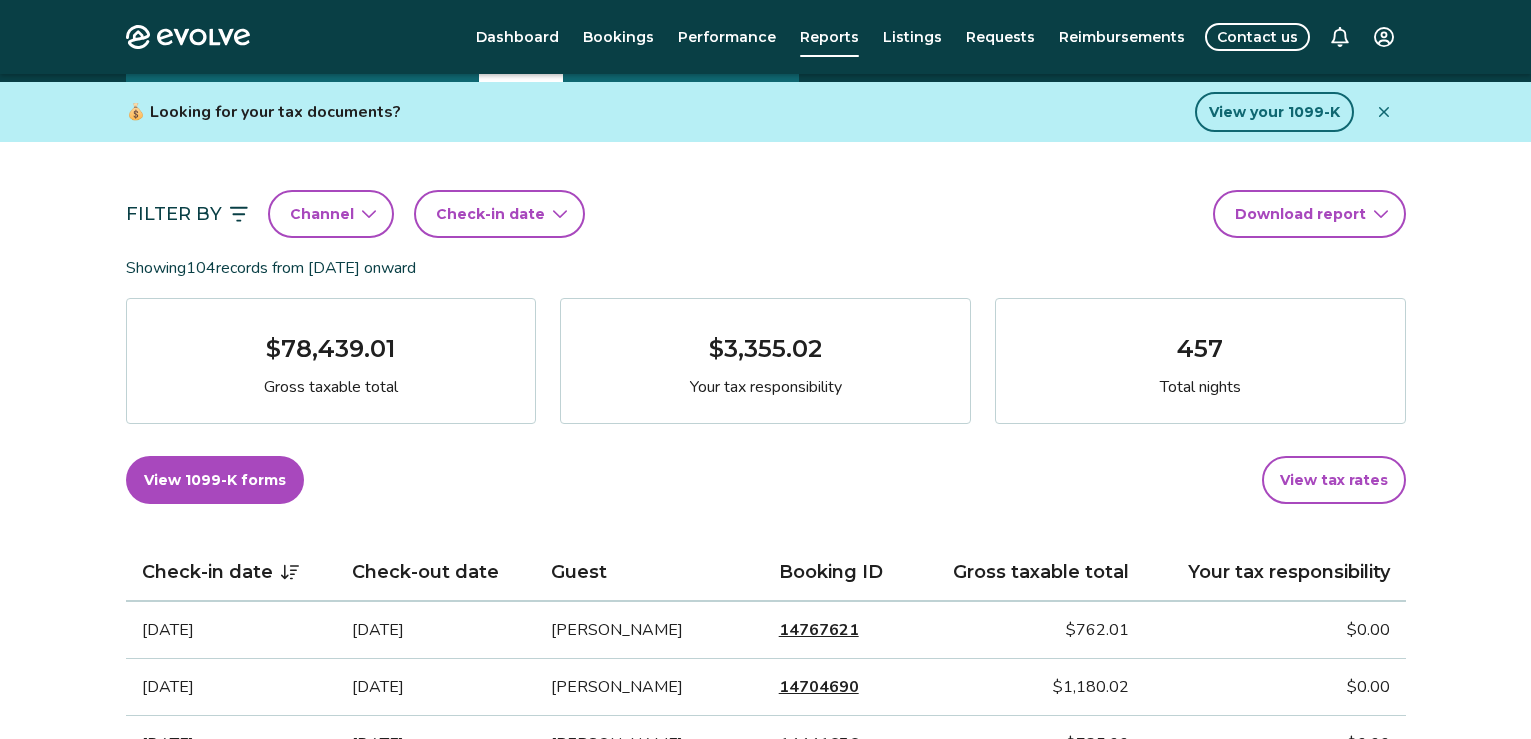 click 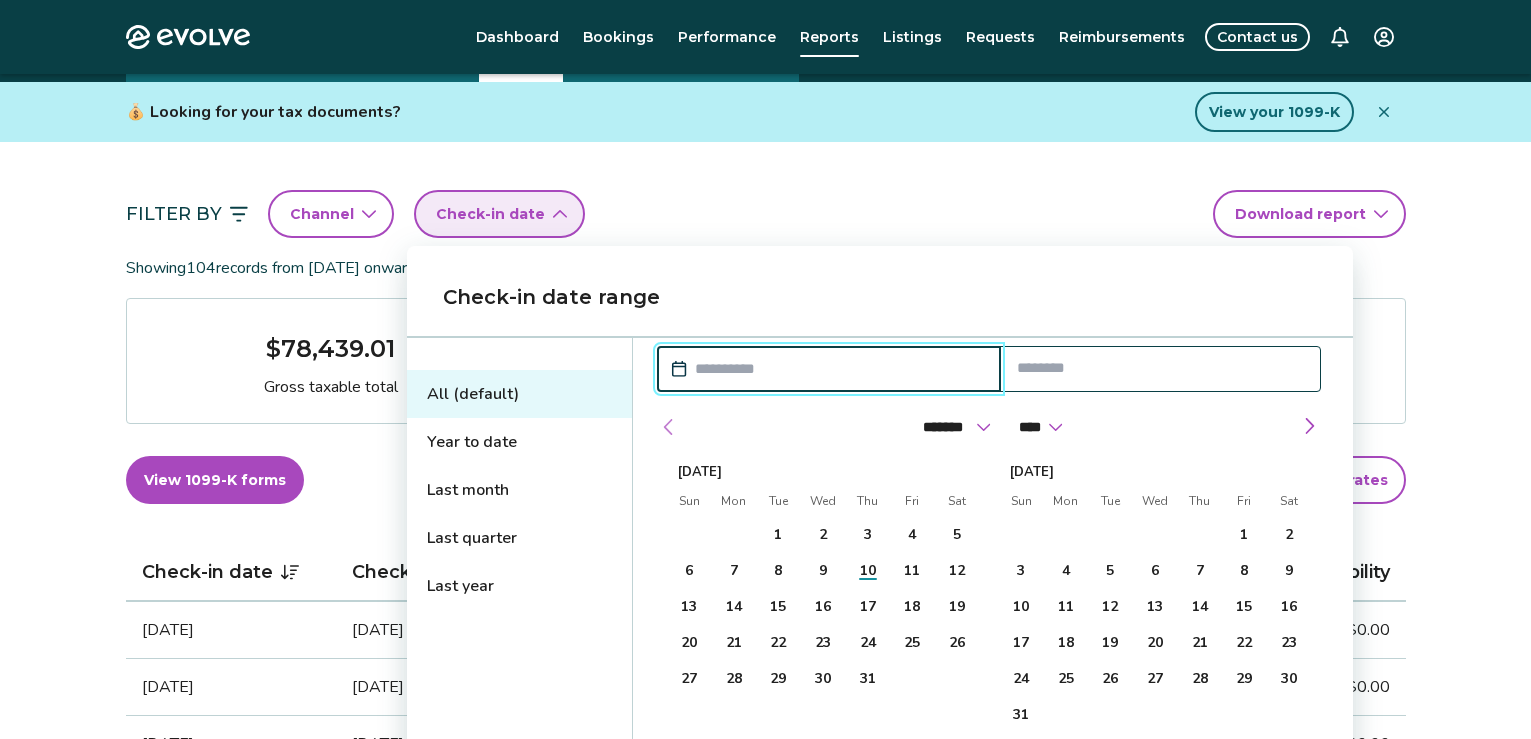 click at bounding box center (669, 427) 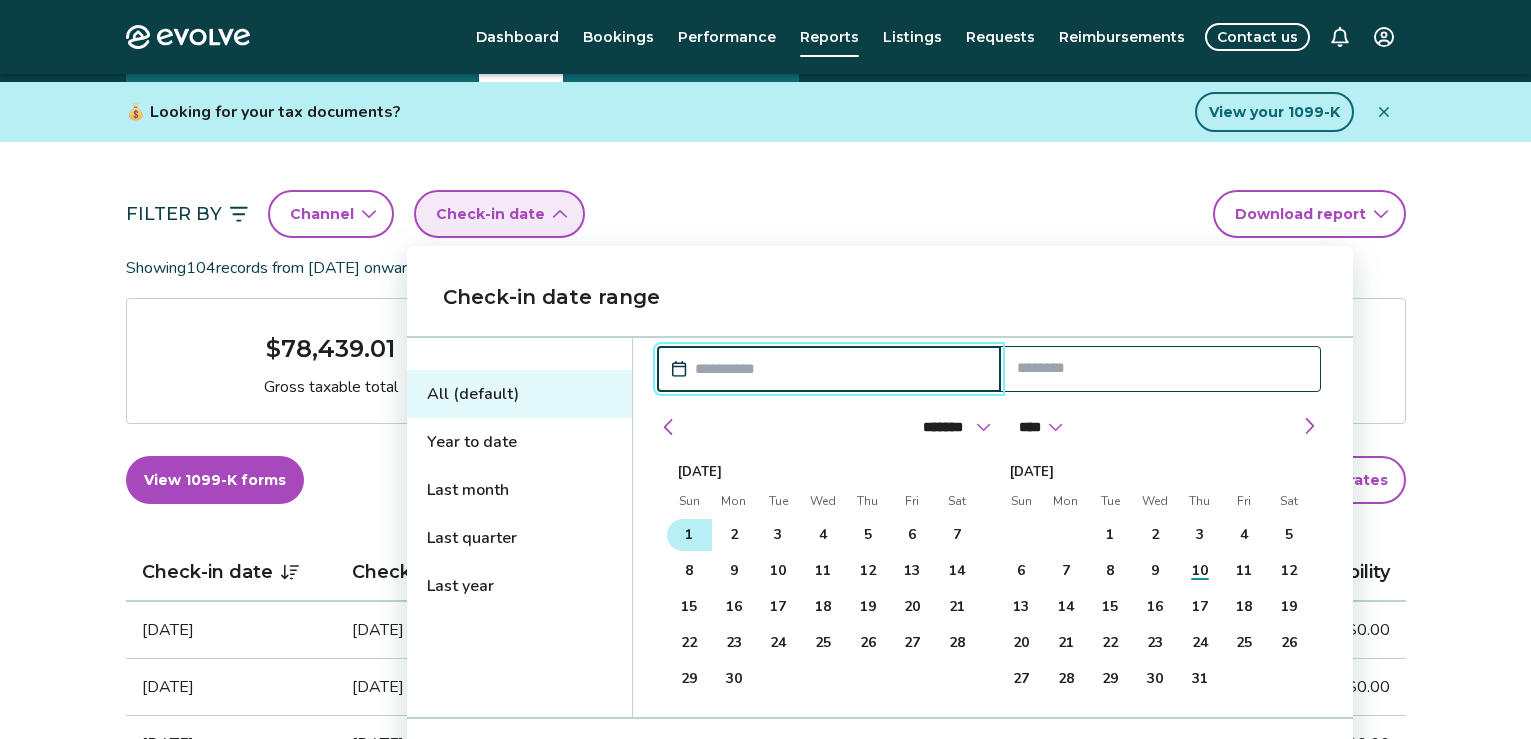 click on "1" at bounding box center (689, 535) 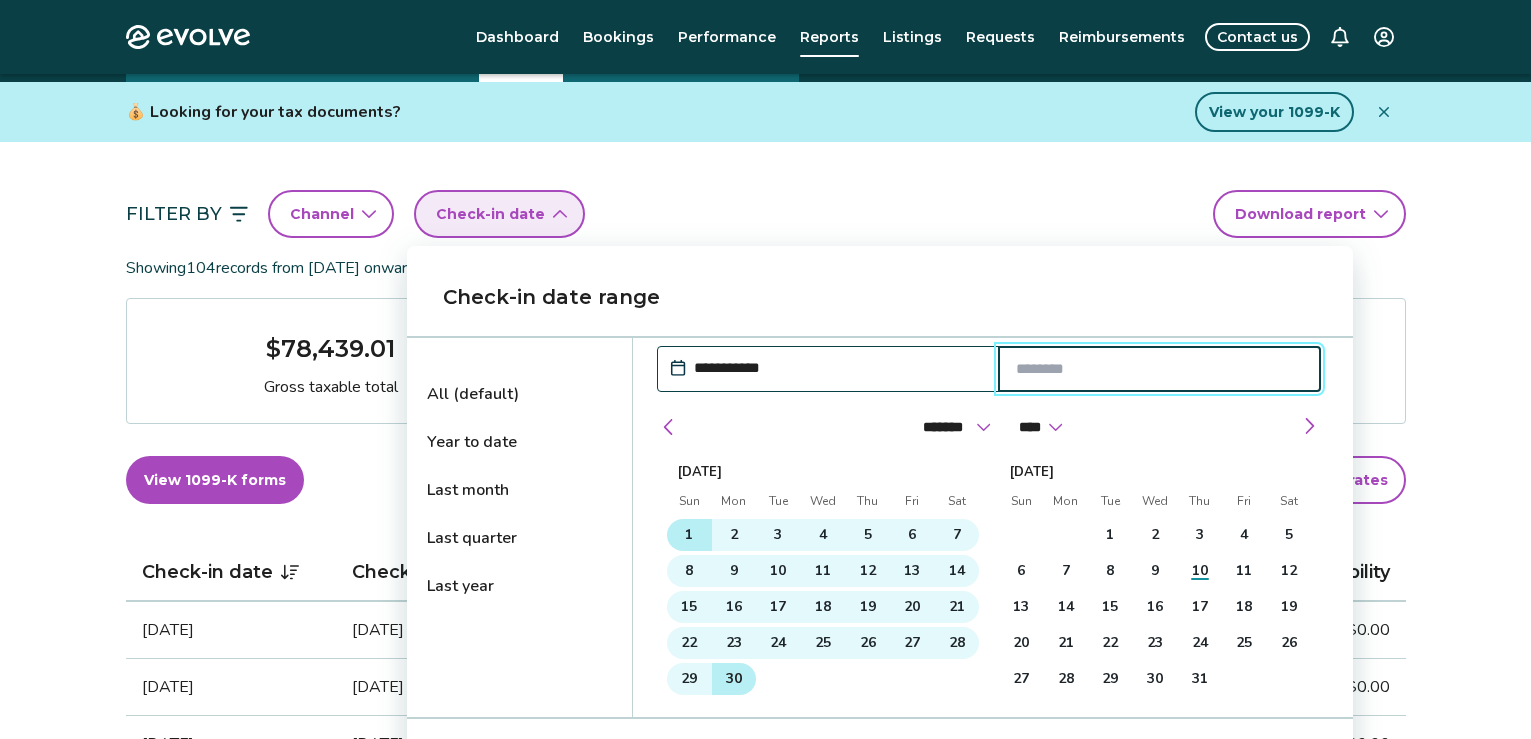 click on "30" at bounding box center [734, 679] 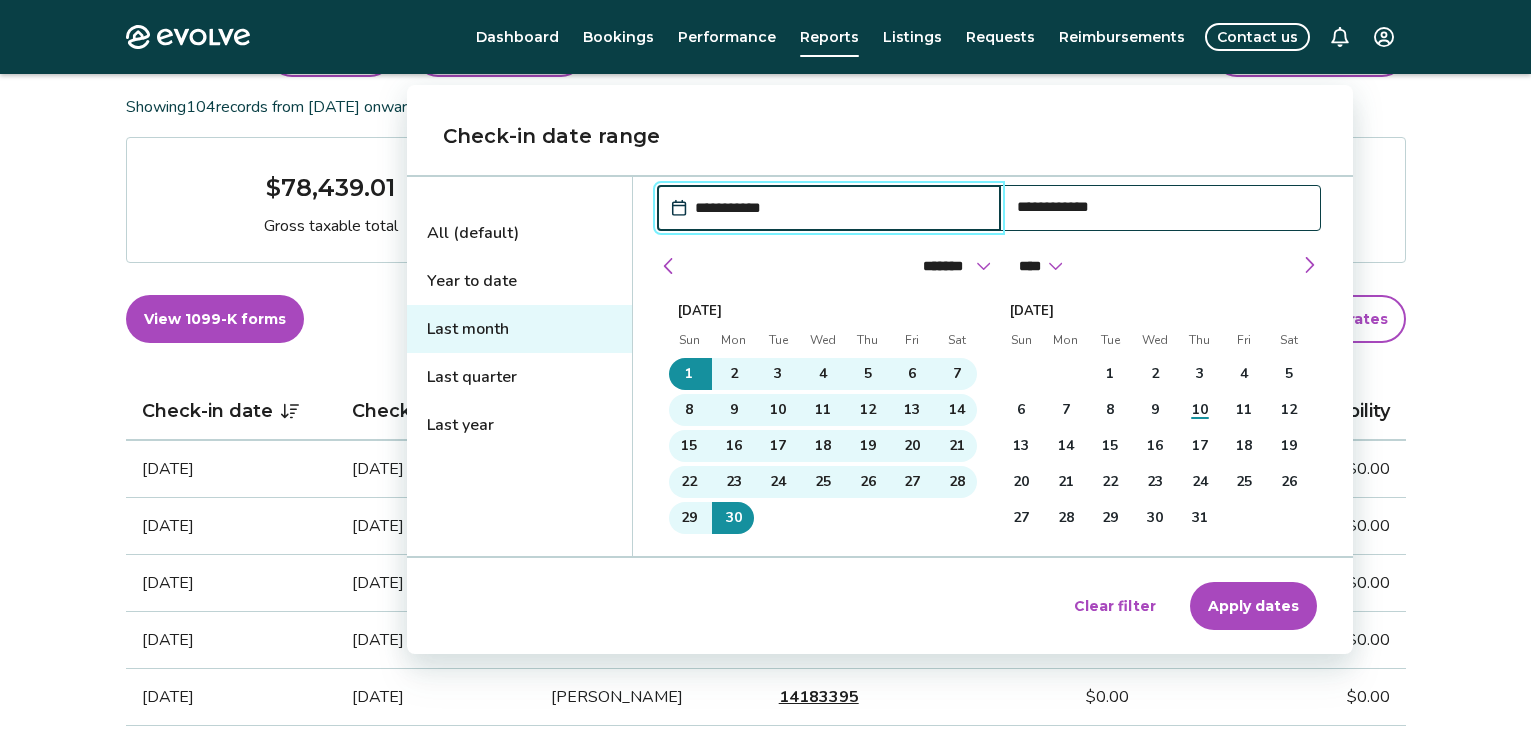 scroll, scrollTop: 300, scrollLeft: 0, axis: vertical 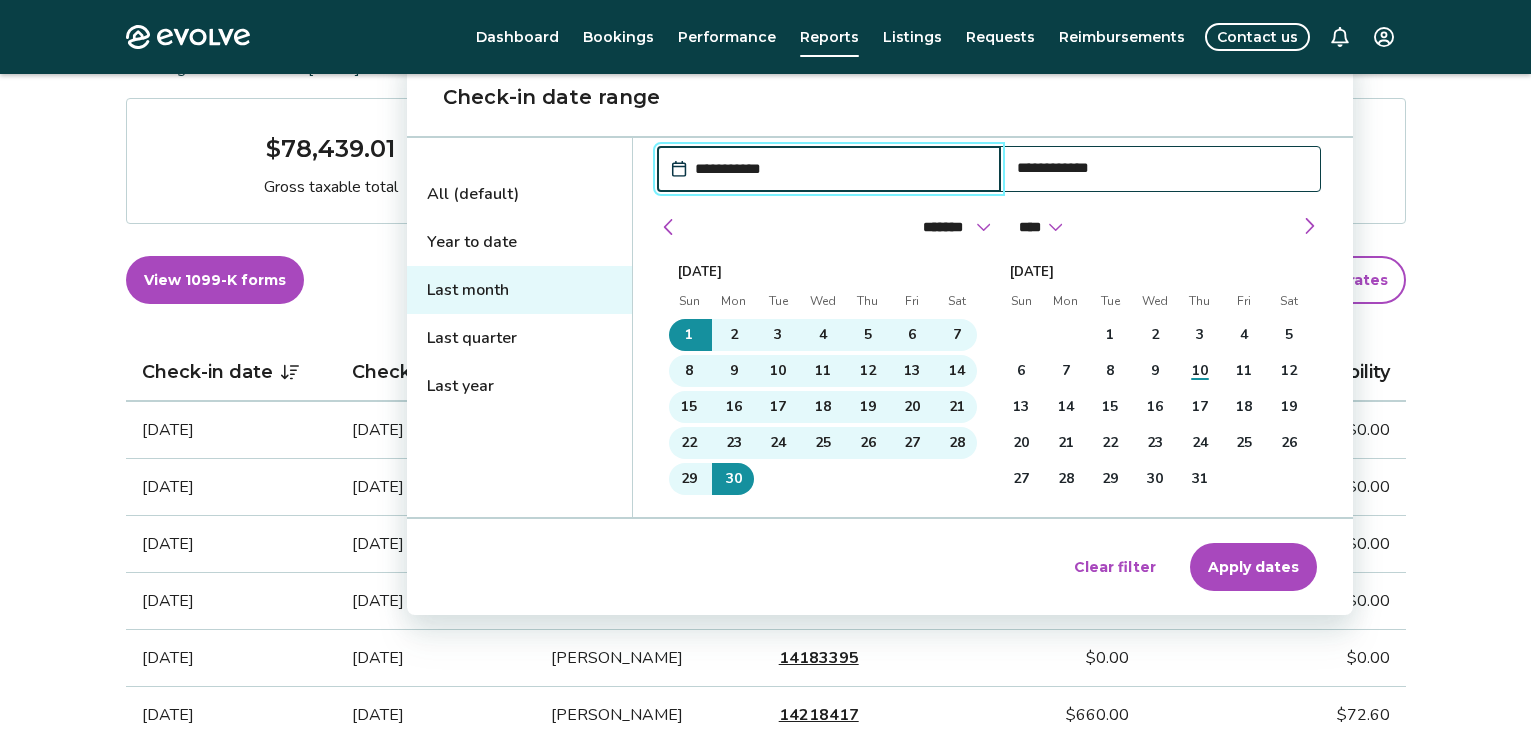 click on "Apply dates" at bounding box center [1253, 567] 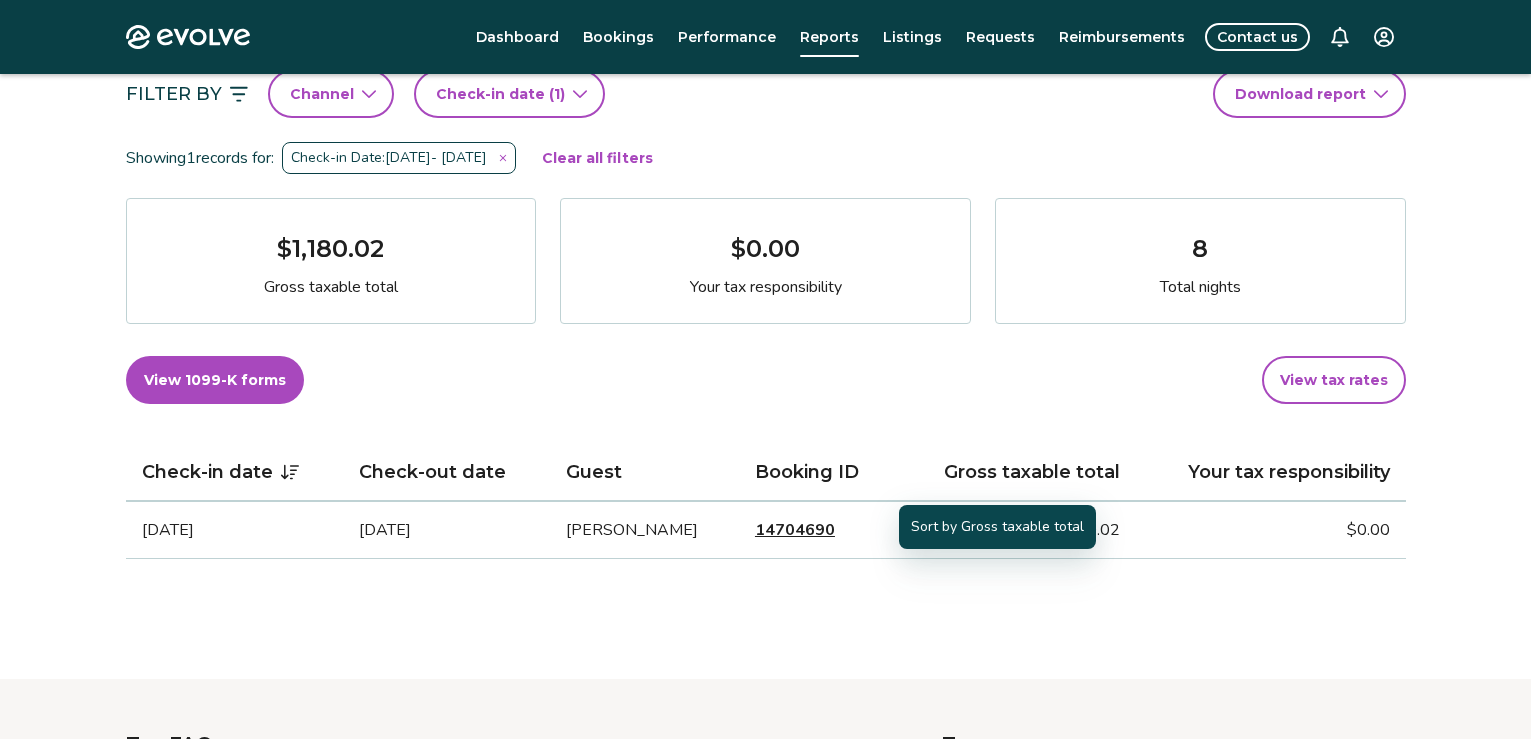 scroll, scrollTop: 90, scrollLeft: 0, axis: vertical 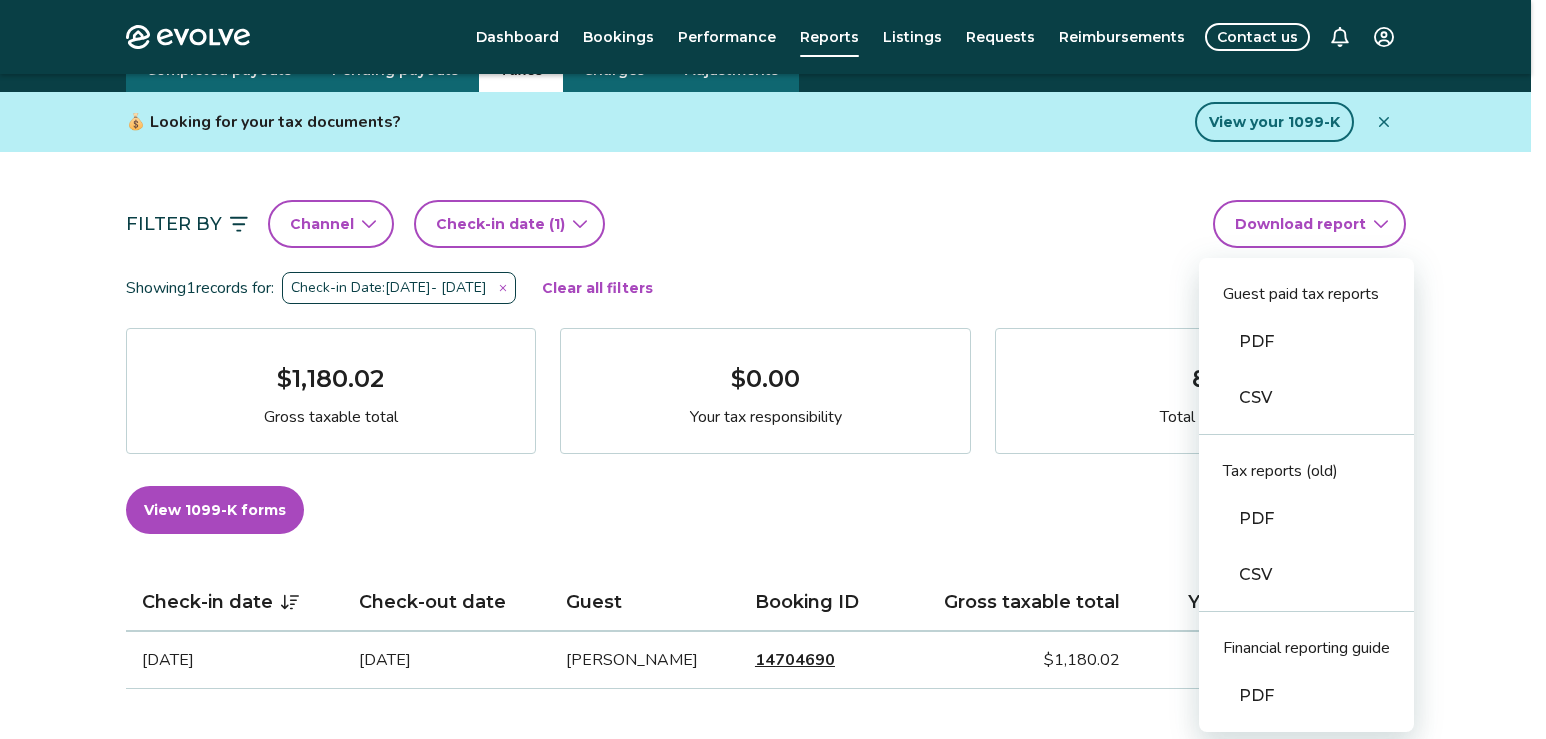 click on "Evolve Dashboard Bookings Performance Reports Listings Requests Reimbursements Contact us Reports Completed payouts Pending payouts Taxes Charges Adjustments 💰 Looking for your tax documents? View your 1099-K Filter By  Channel Check-in date (1) Download   report Guest paid tax reports PDF CSV Tax reports (old) PDF CSV Financial reporting guide PDF Showing  1  records   for: Check-in Date:  Jun 1, 2025  -   Jun 30, 2025 Clear all filters $1,180.02 Gross taxable total $0.00 Your tax responsibility 8 Total nights View 1099-K forms View tax rates Check-in date Check-out date Guest Booking ID Gross taxable total Your tax responsibility Jun 28, 2025 Jul 6, 2025 Michael Lee 14704690 $1,180.02 $0.00 Tax FAQs How is my gross taxable total calculated? How is my tax responsibility calculated, and why does it sometimes show $0.00? What is taxed damage protection and why is it included in my gross taxable total? Why are advertised rates and fees higher than base rates and fees? Tax resources Privacy Policy |" at bounding box center (773, 707) 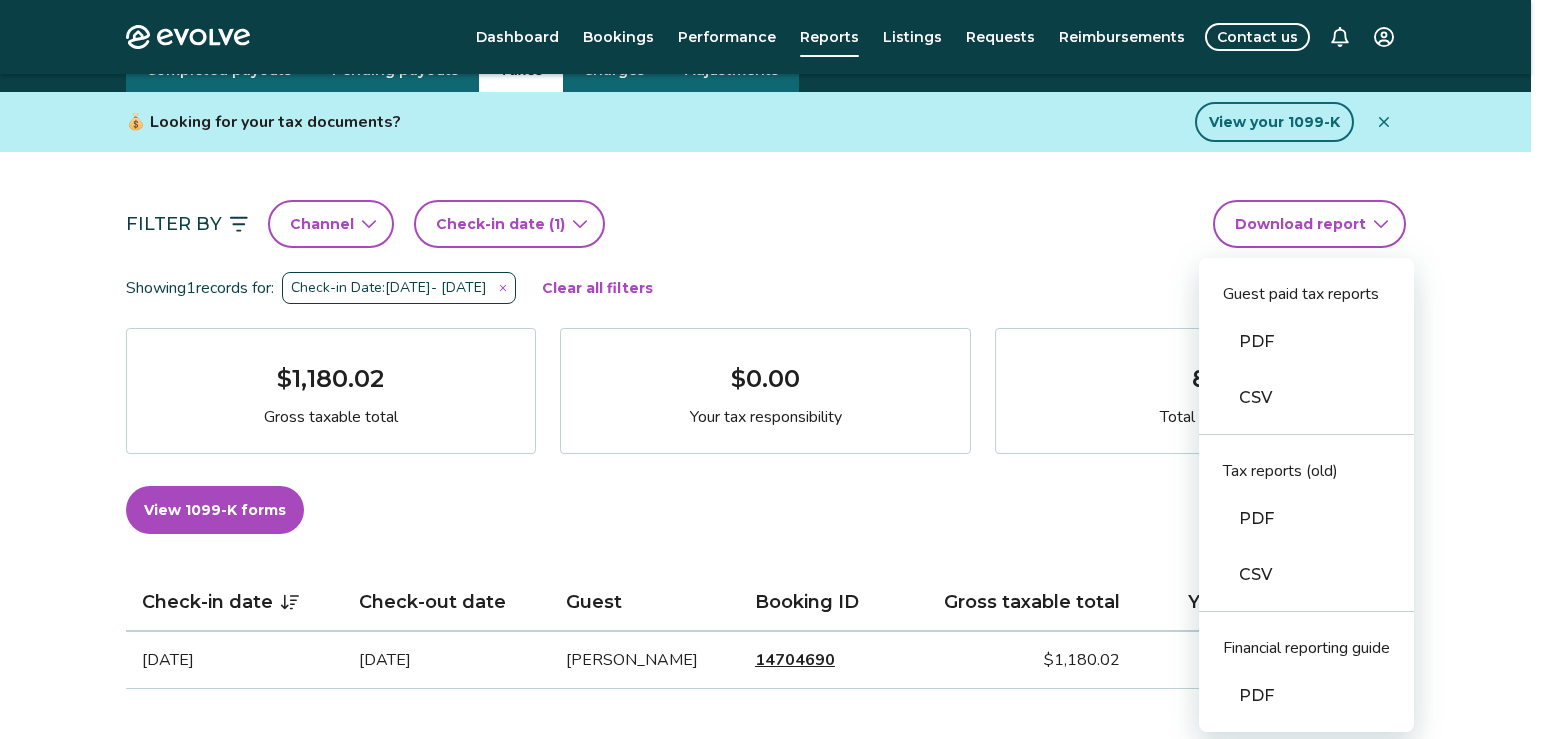 click on "CSV" at bounding box center (1306, 398) 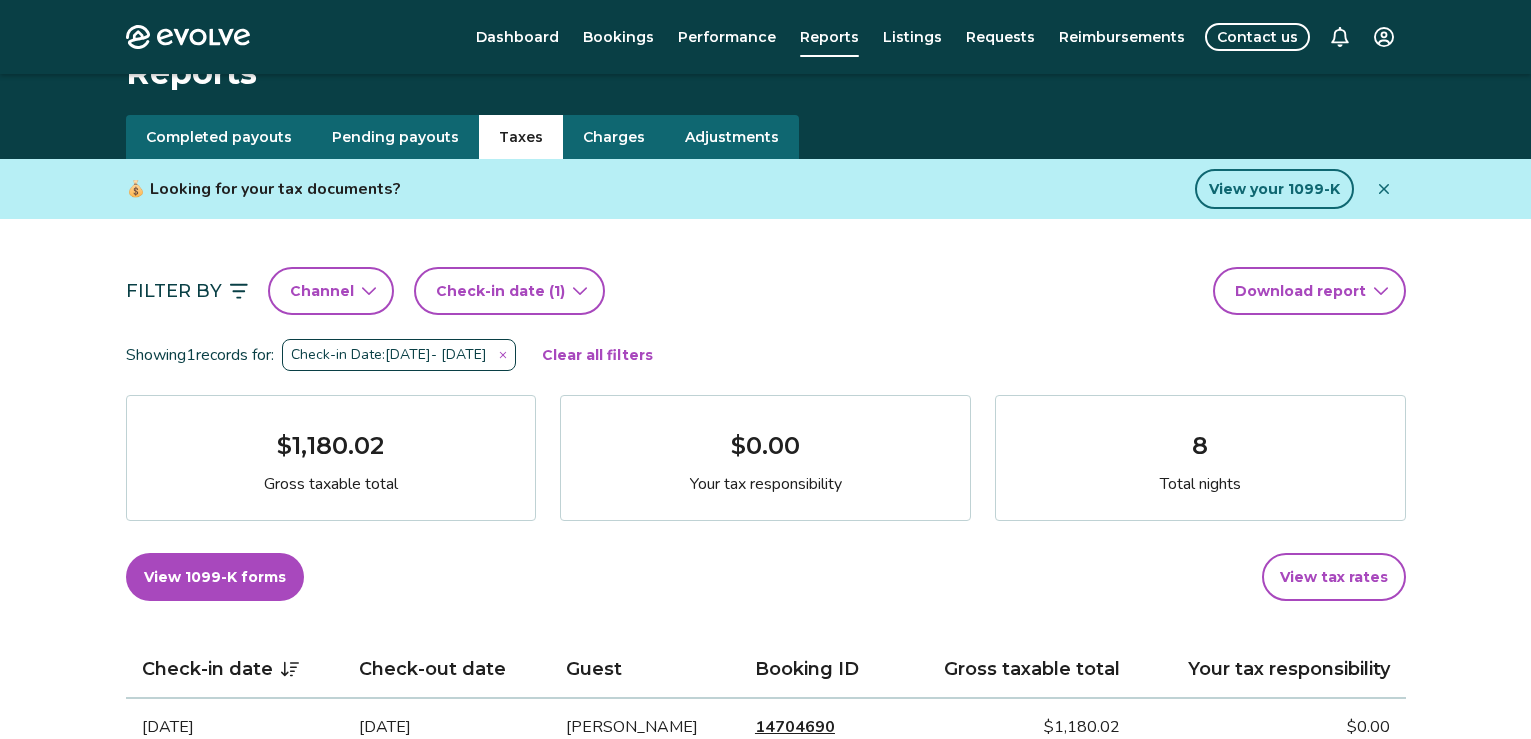 scroll, scrollTop: 0, scrollLeft: 0, axis: both 